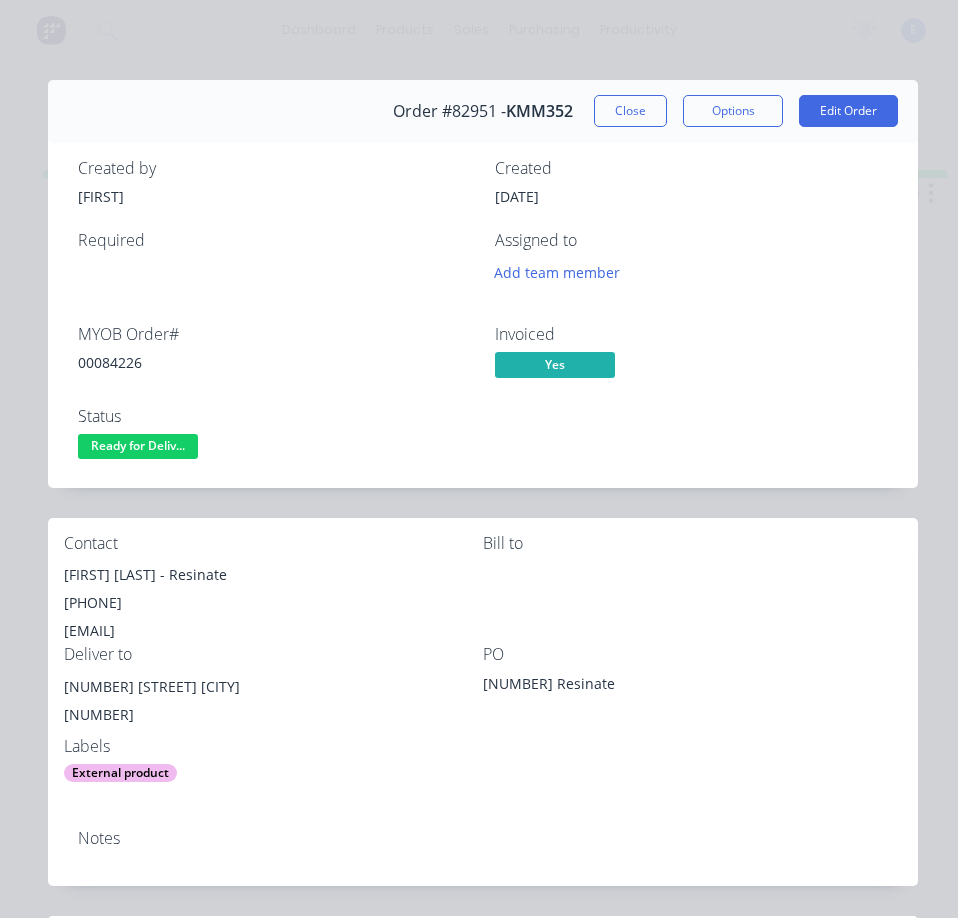 scroll, scrollTop: 0, scrollLeft: 0, axis: both 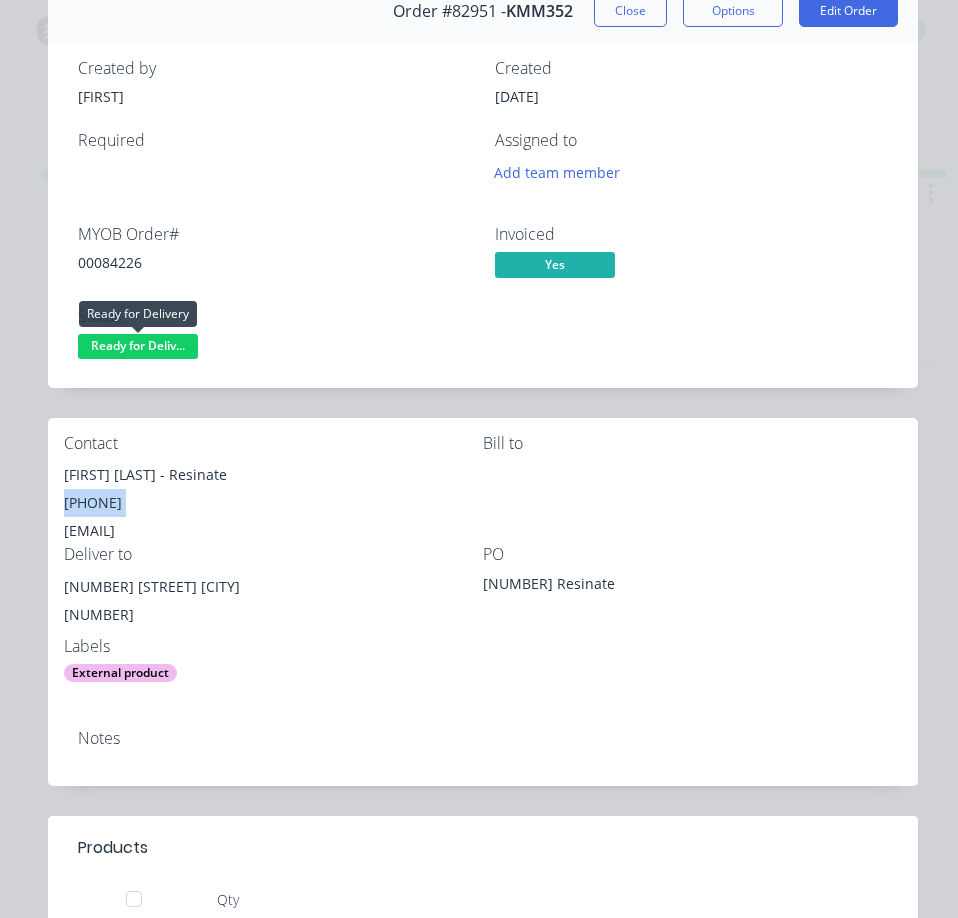click on "Ready for Deliv..." at bounding box center (138, 346) 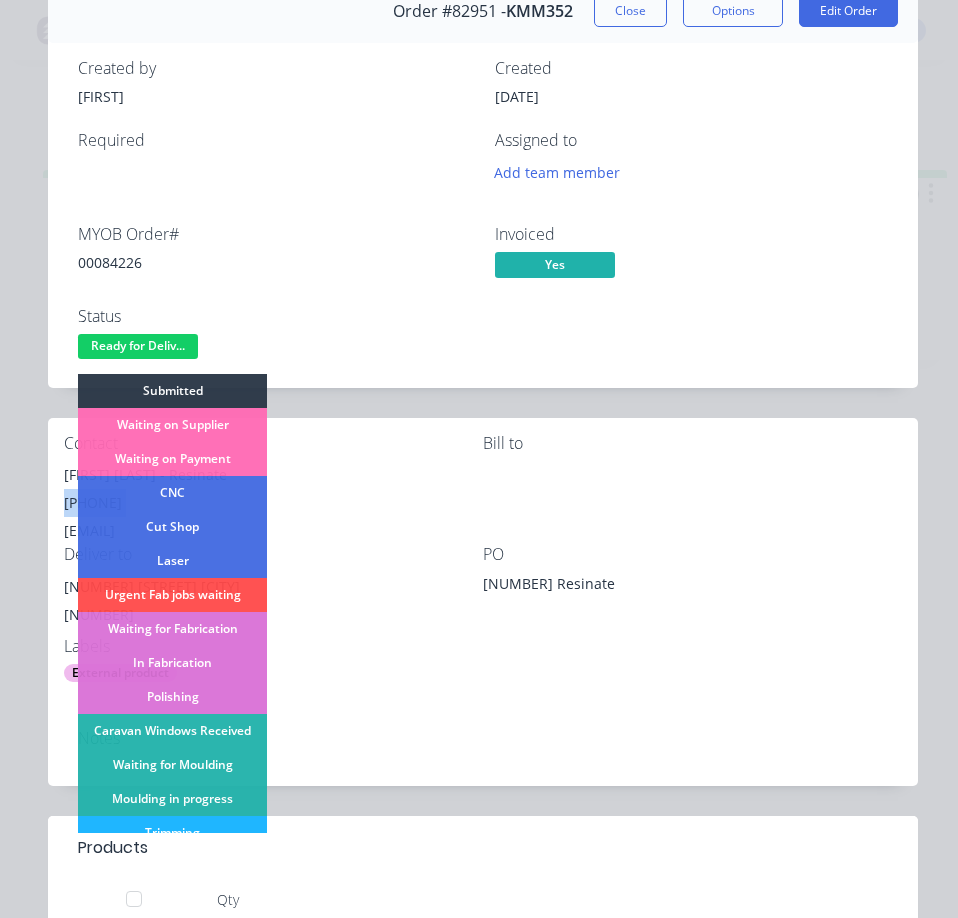 scroll, scrollTop: 300, scrollLeft: 0, axis: vertical 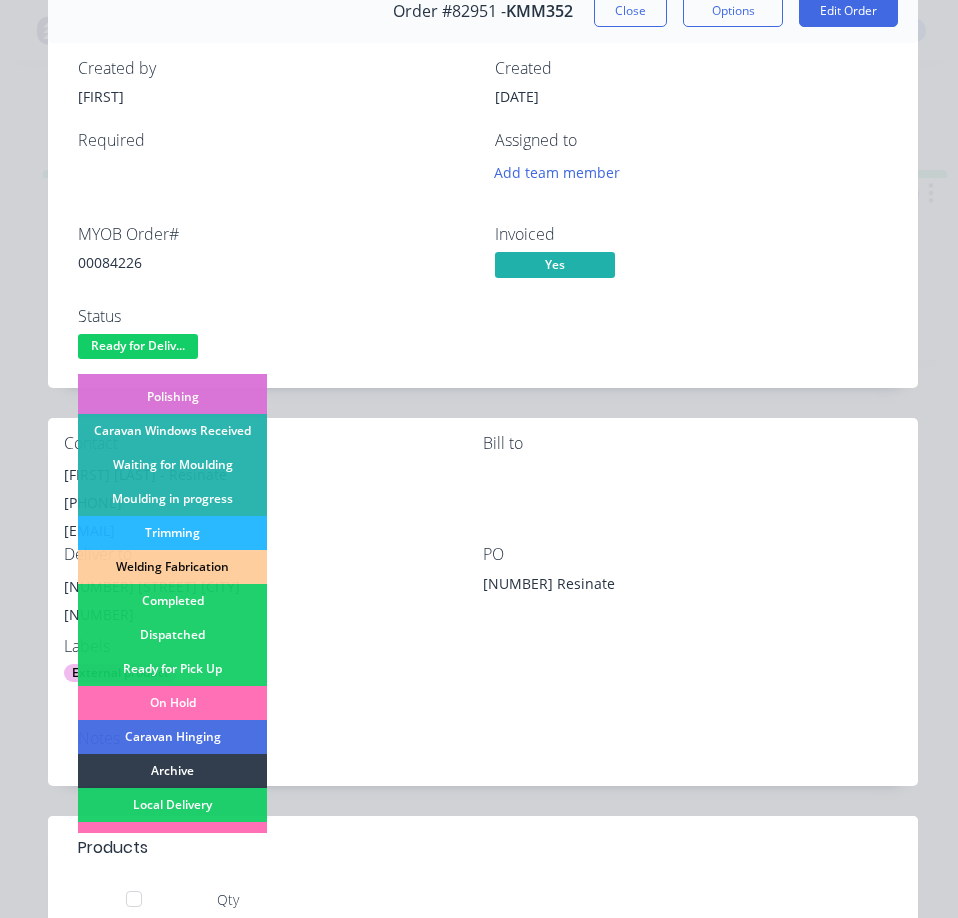 click on "Dispatched" at bounding box center (172, 635) 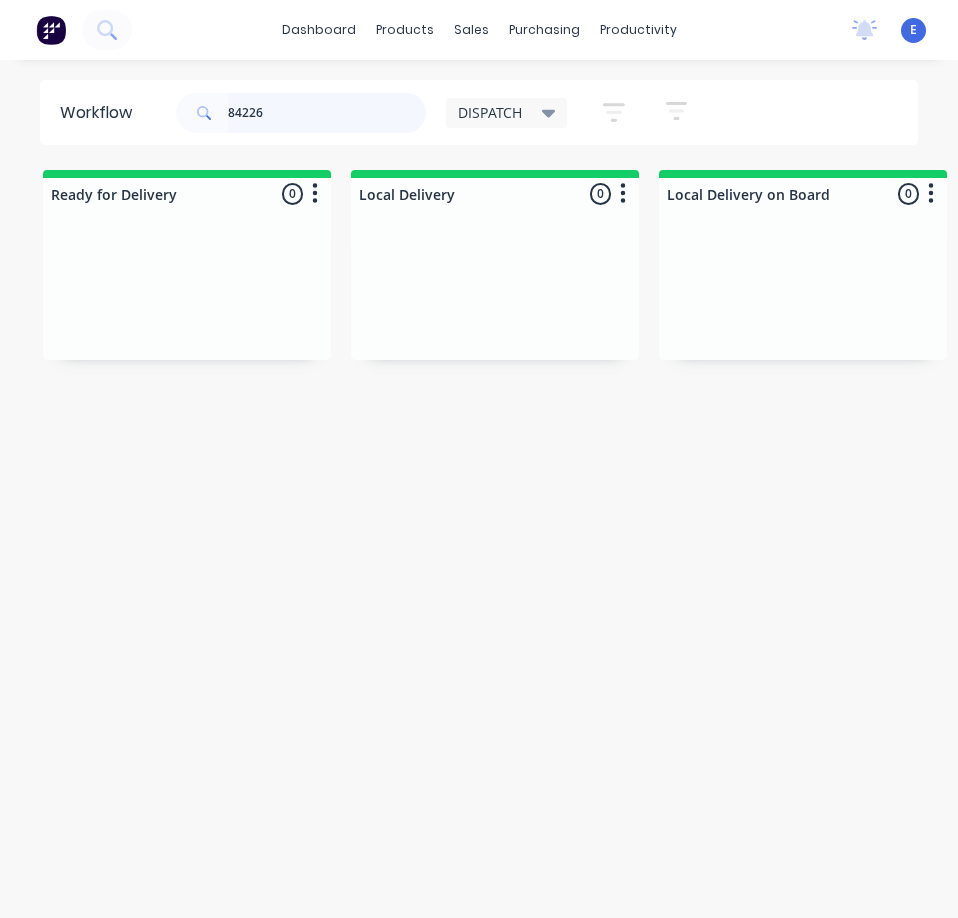 click on "84226" at bounding box center [327, 113] 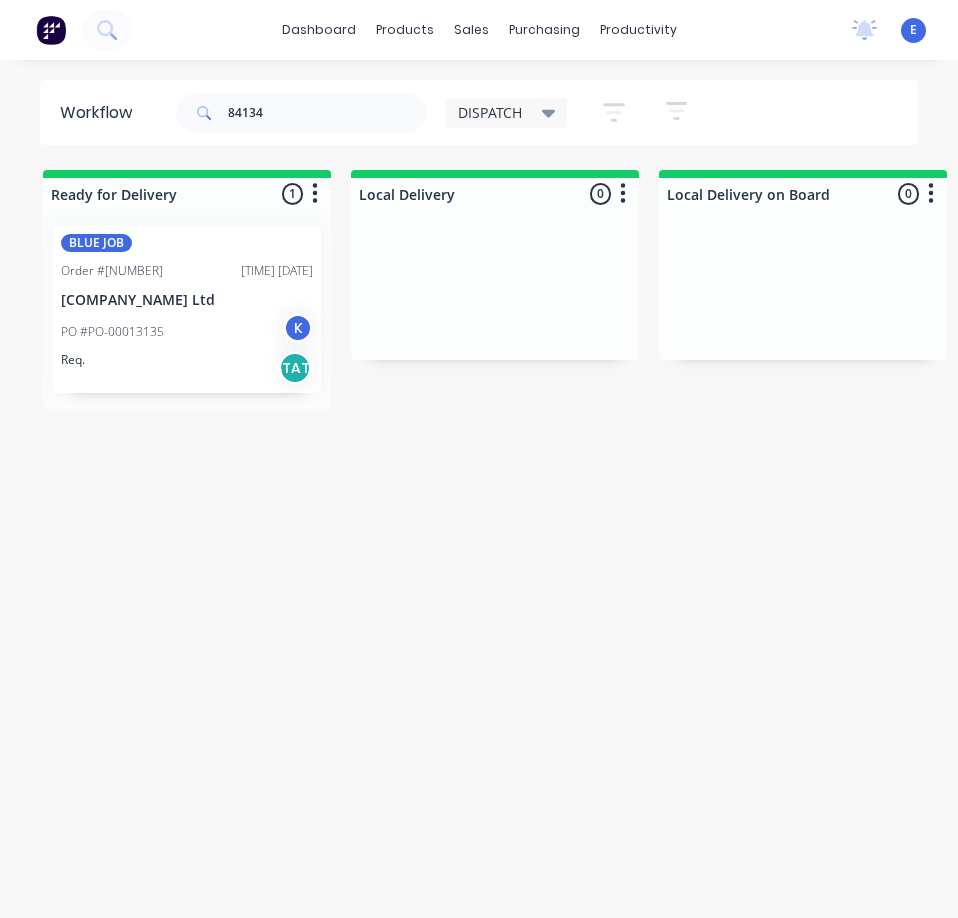 click on "Req. Del" at bounding box center [187, 368] 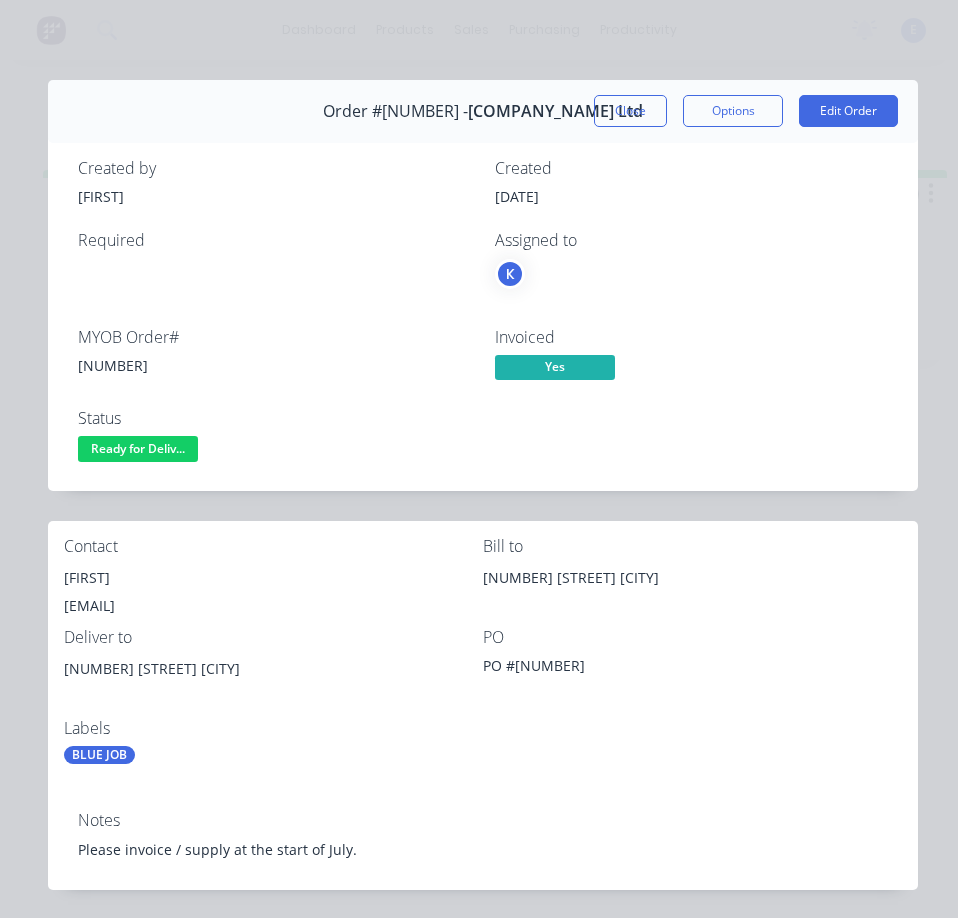 click on "[NUMBER]" at bounding box center [274, 365] 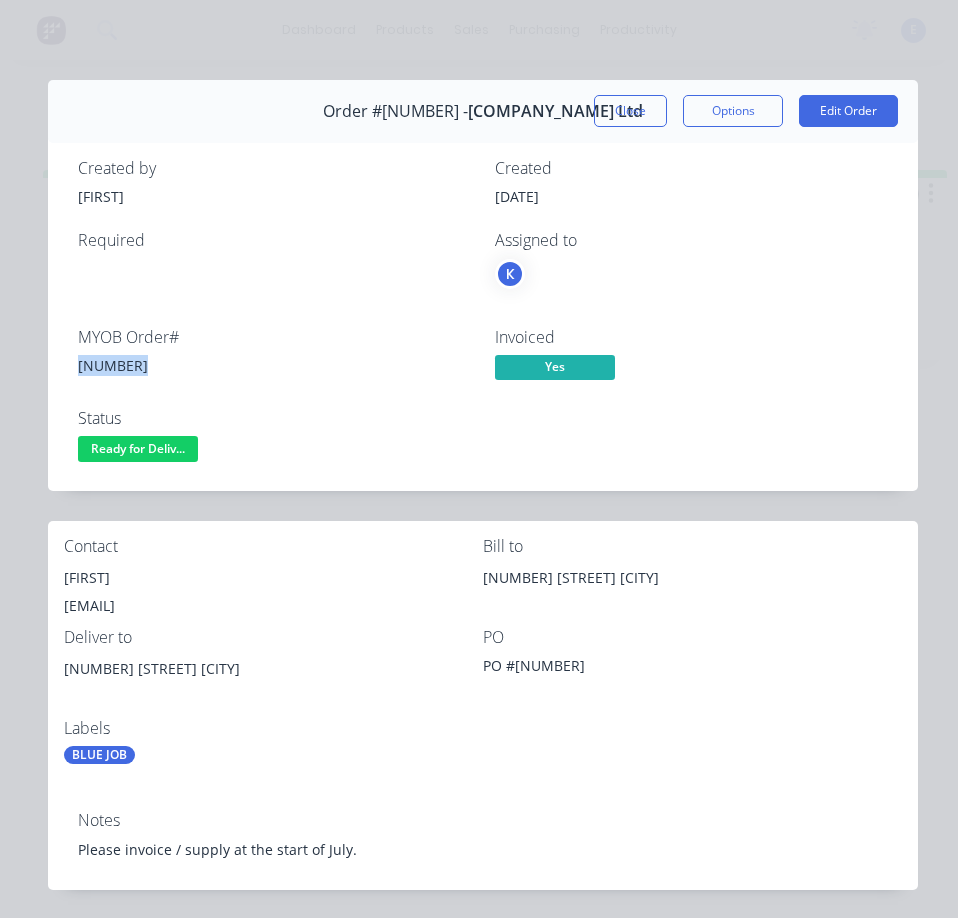 click on "[NUMBER]" at bounding box center [274, 365] 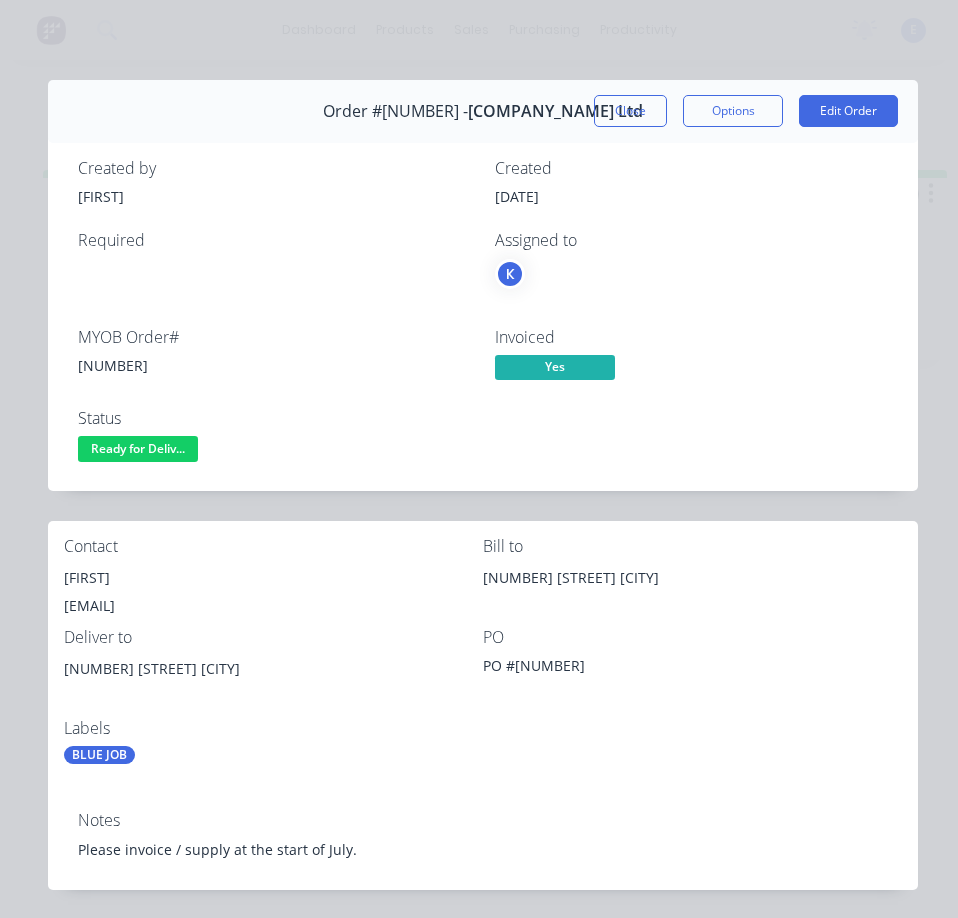 click on "[FIRST]" at bounding box center [273, 578] 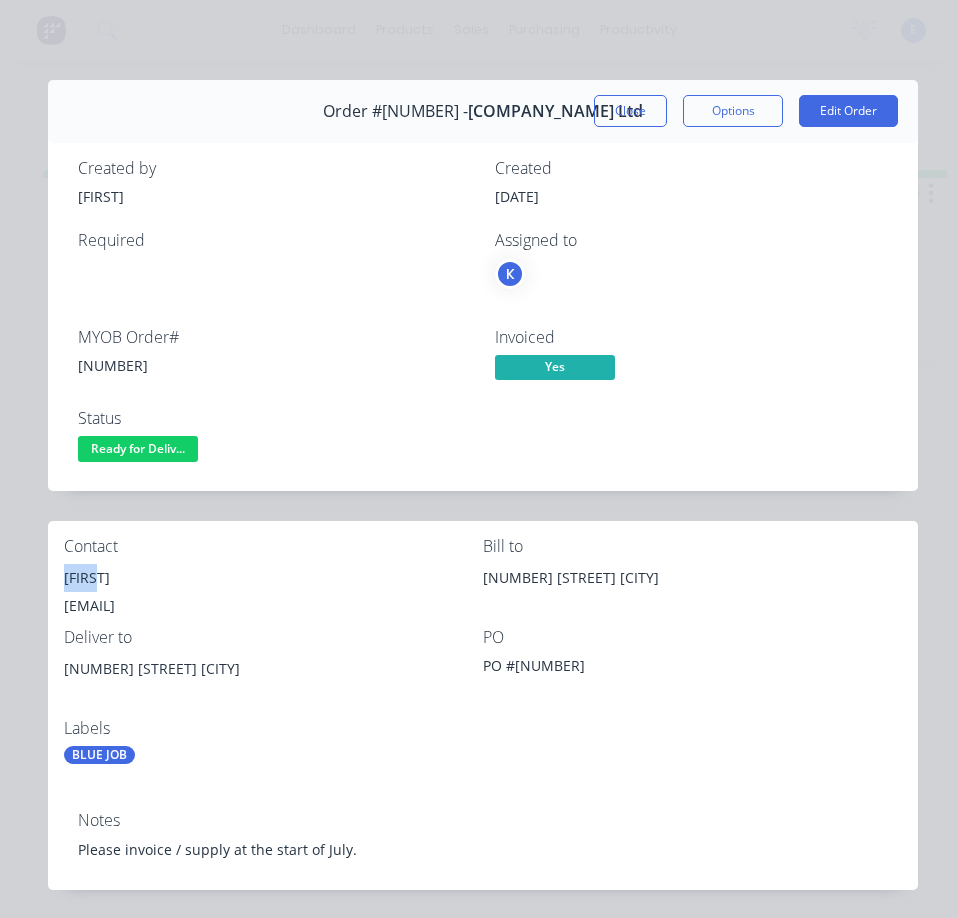 click on "[FIRST]" at bounding box center (273, 578) 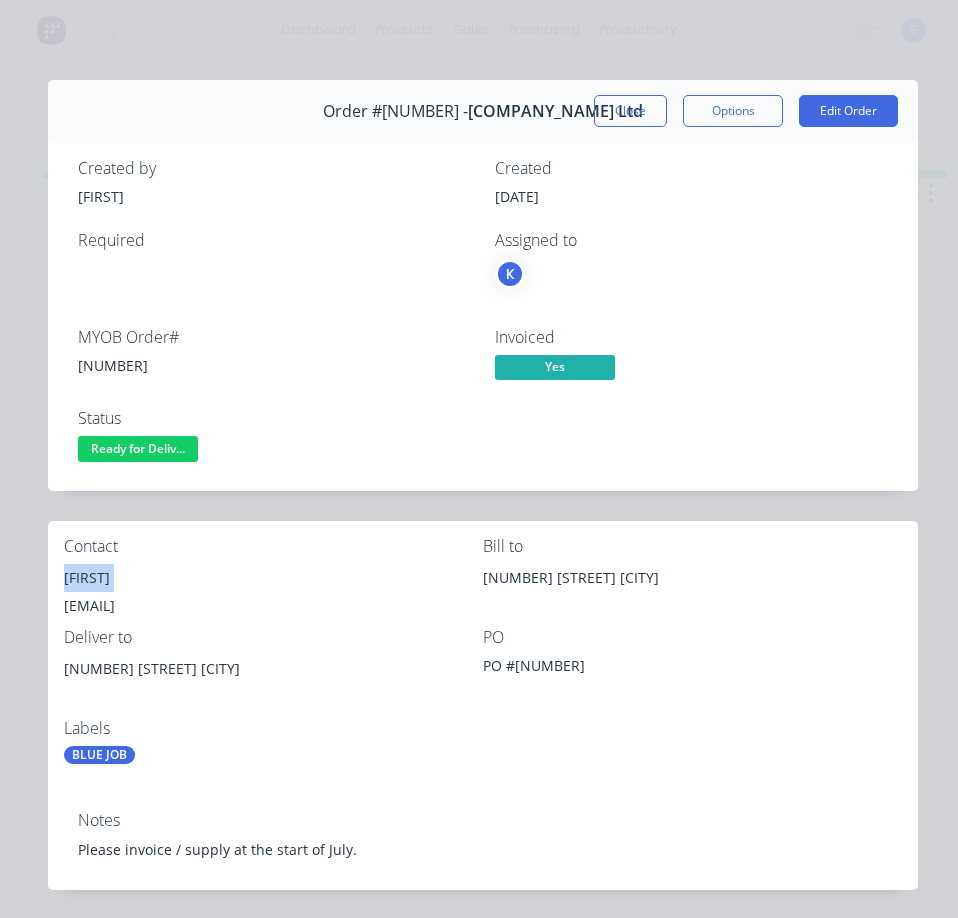 click on "[FIRST]" at bounding box center (273, 578) 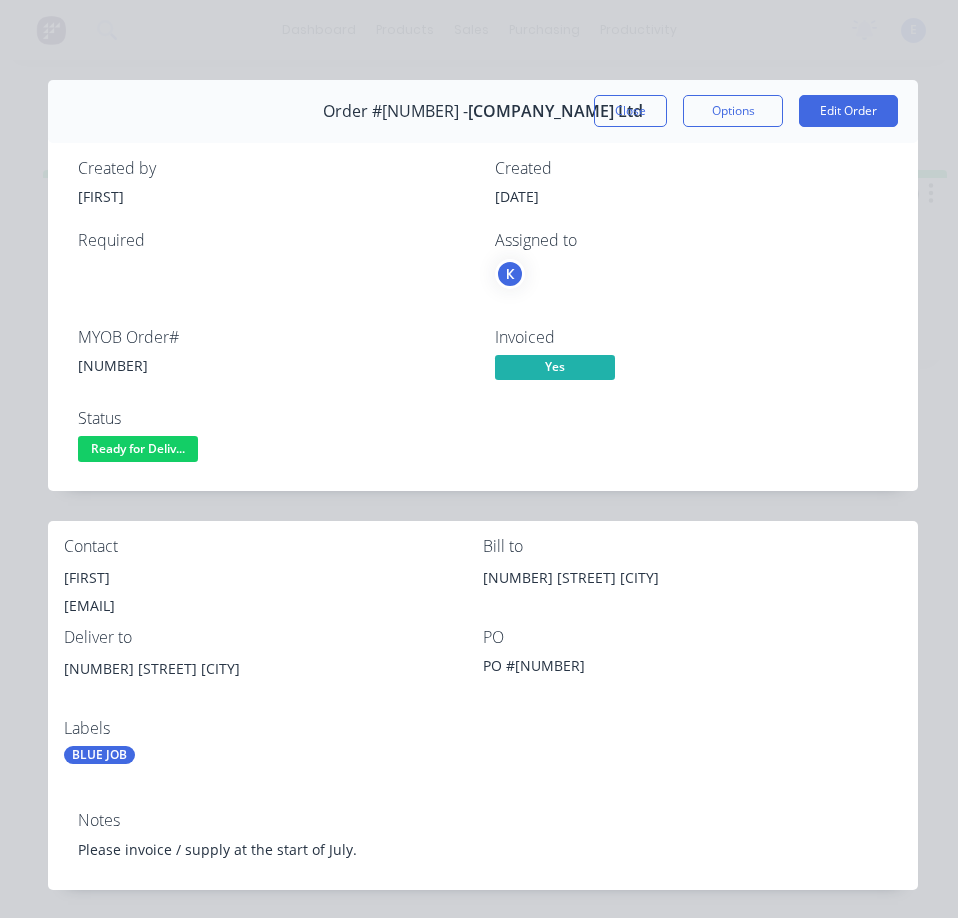 click on "[EMAIL]" at bounding box center [273, 606] 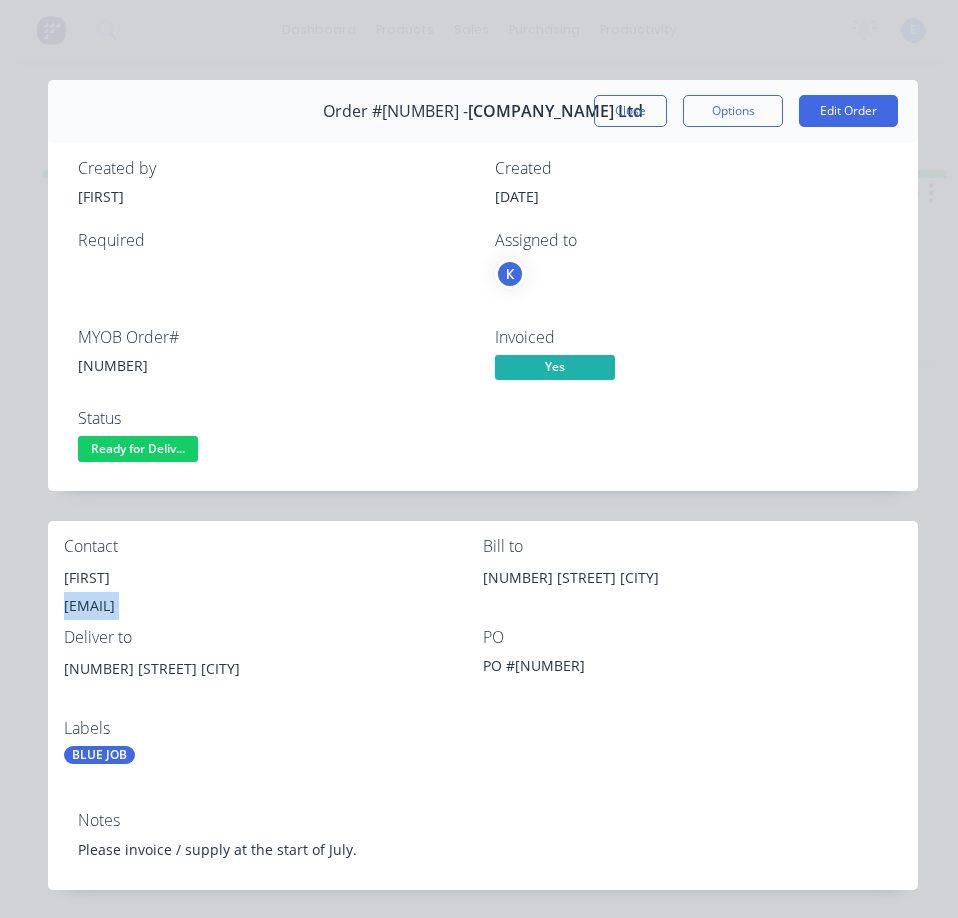click on "[EMAIL]" at bounding box center (273, 606) 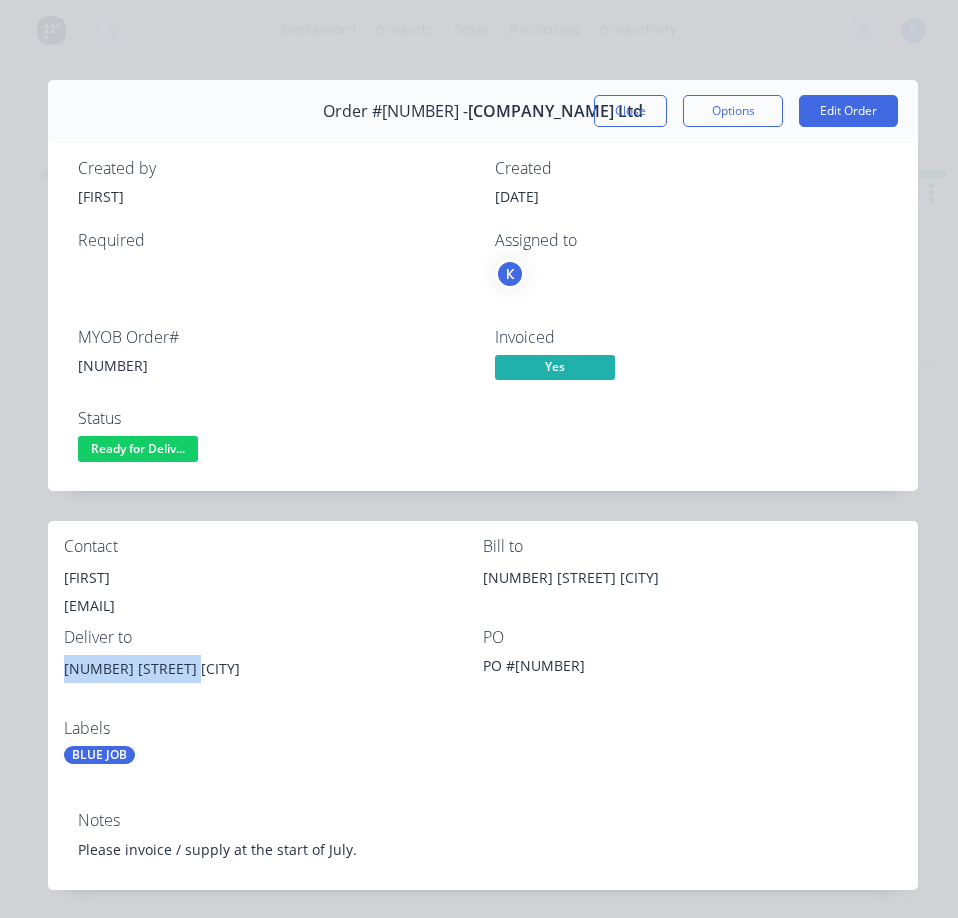 drag, startPoint x: 180, startPoint y: 668, endPoint x: 67, endPoint y: 663, distance: 113.110565 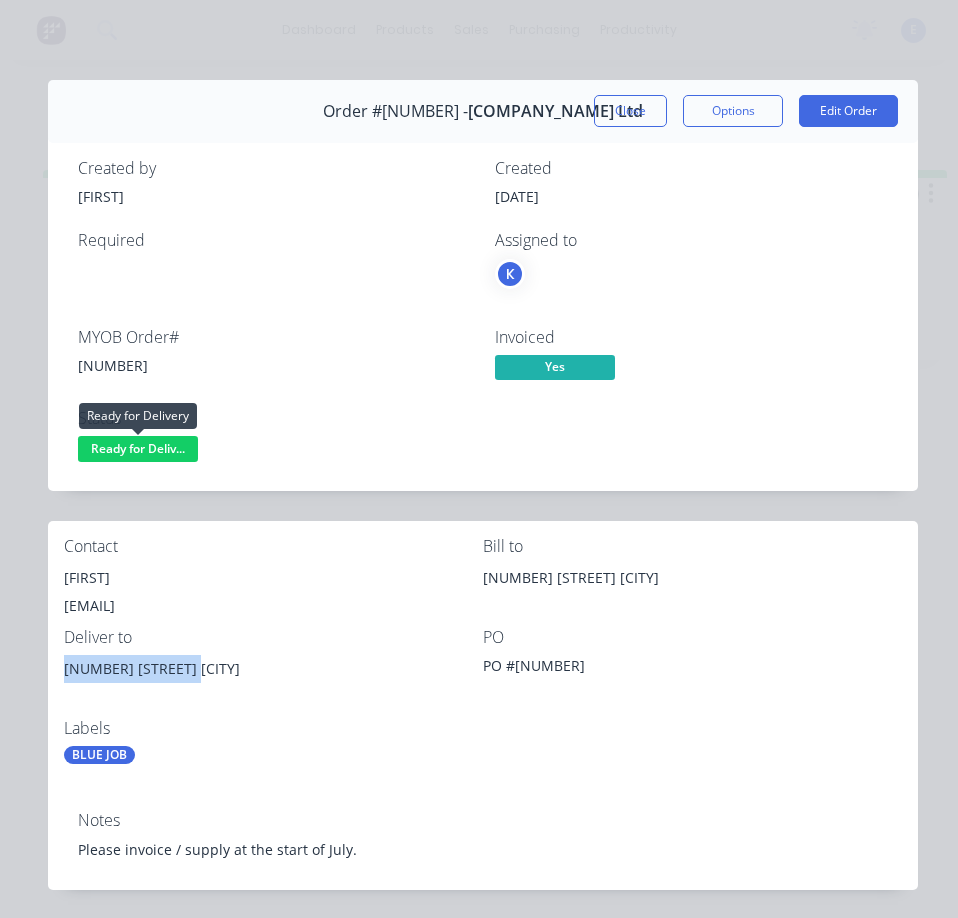 drag, startPoint x: 111, startPoint y: 447, endPoint x: 116, endPoint y: 456, distance: 10.29563 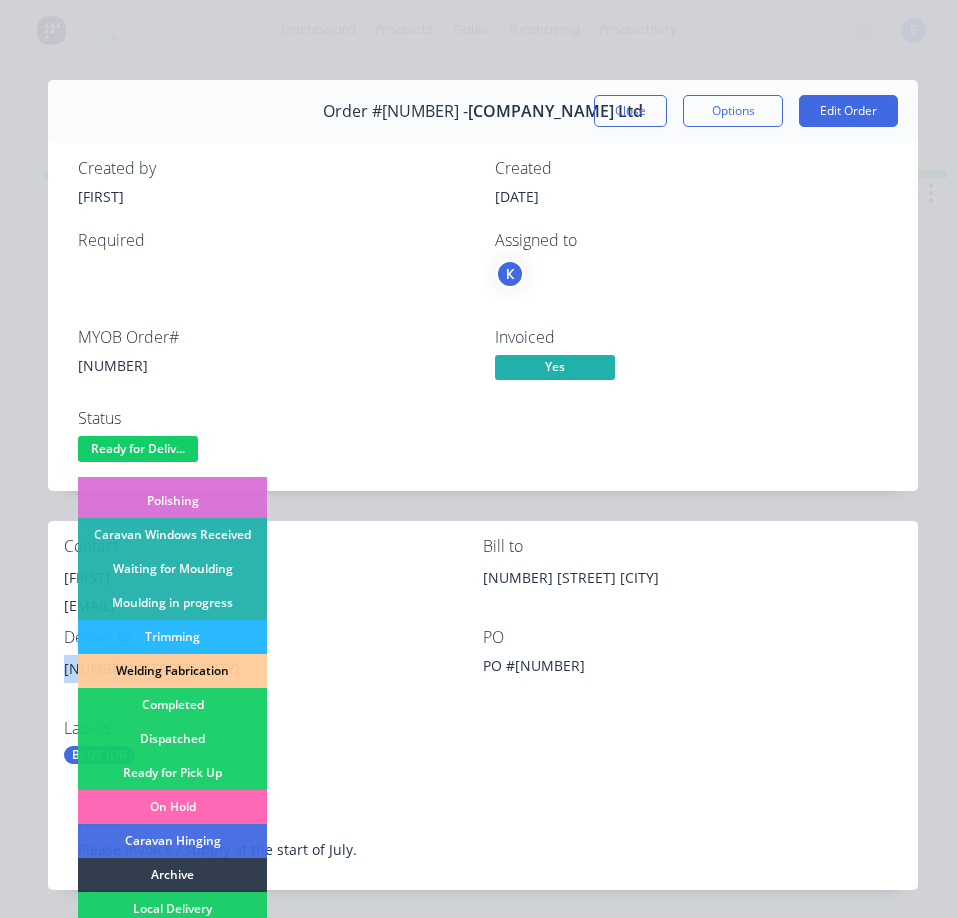 scroll, scrollTop: 300, scrollLeft: 0, axis: vertical 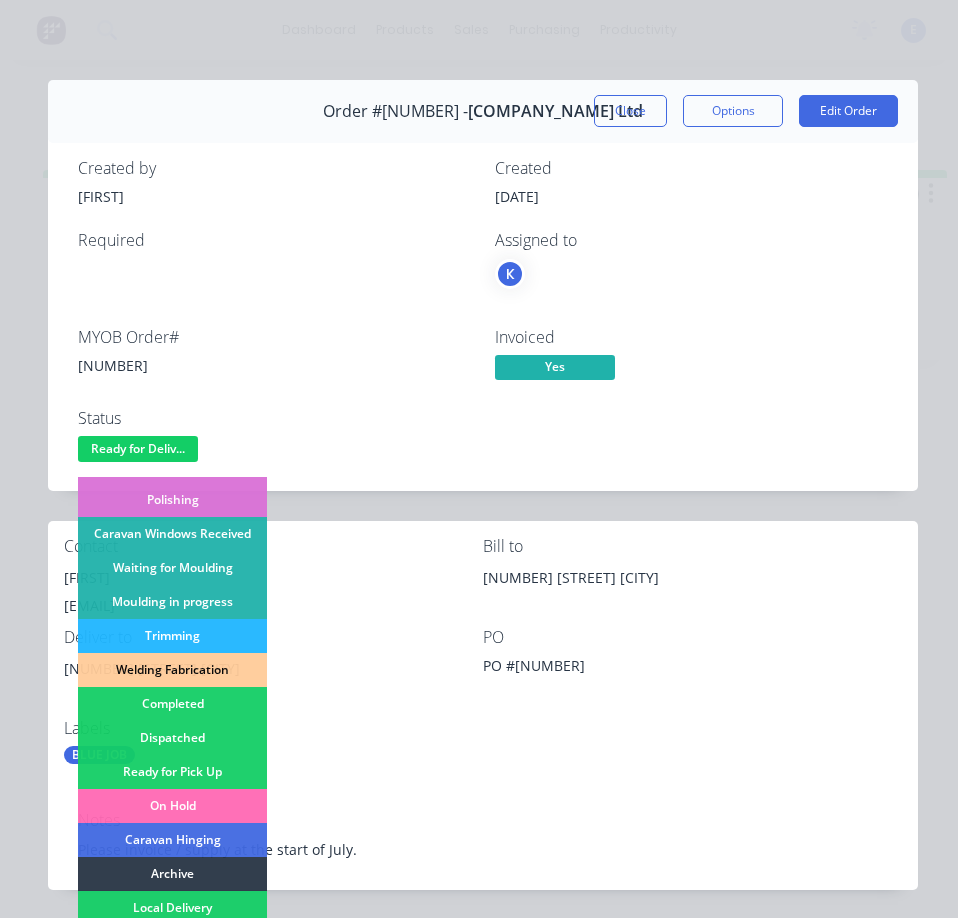 click on "Dispatched" at bounding box center (172, 738) 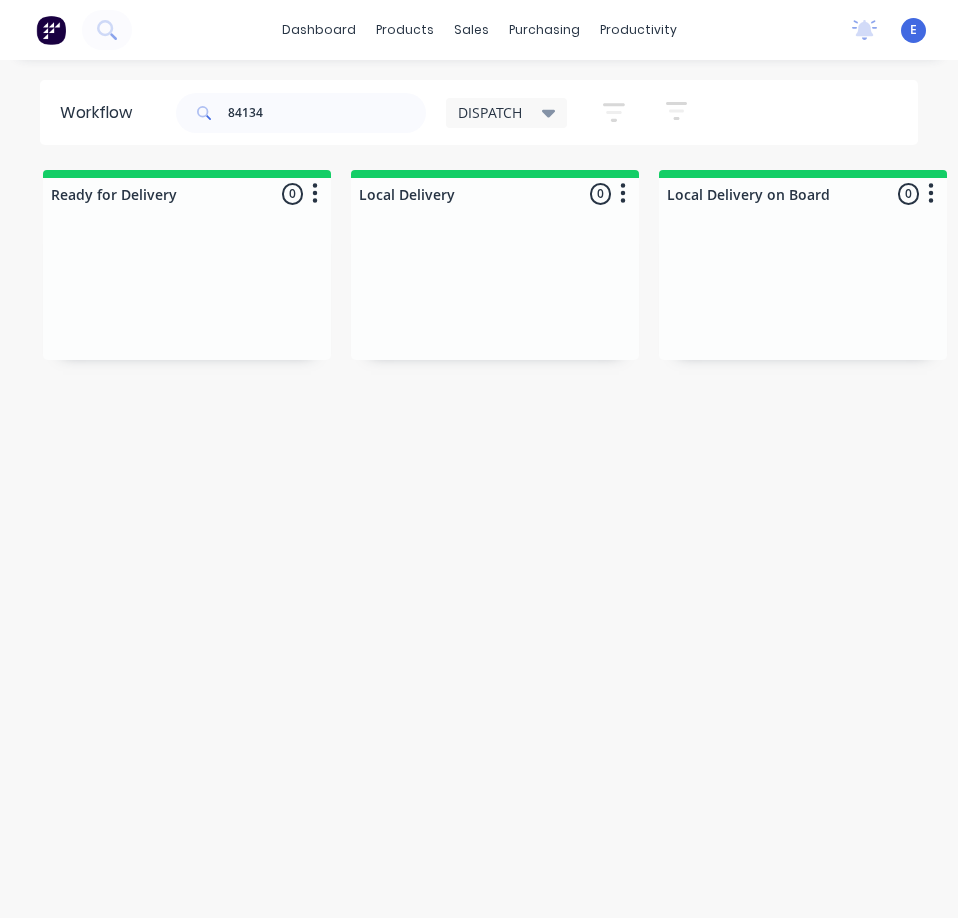 drag, startPoint x: 320, startPoint y: 82, endPoint x: 320, endPoint y: 104, distance: 22 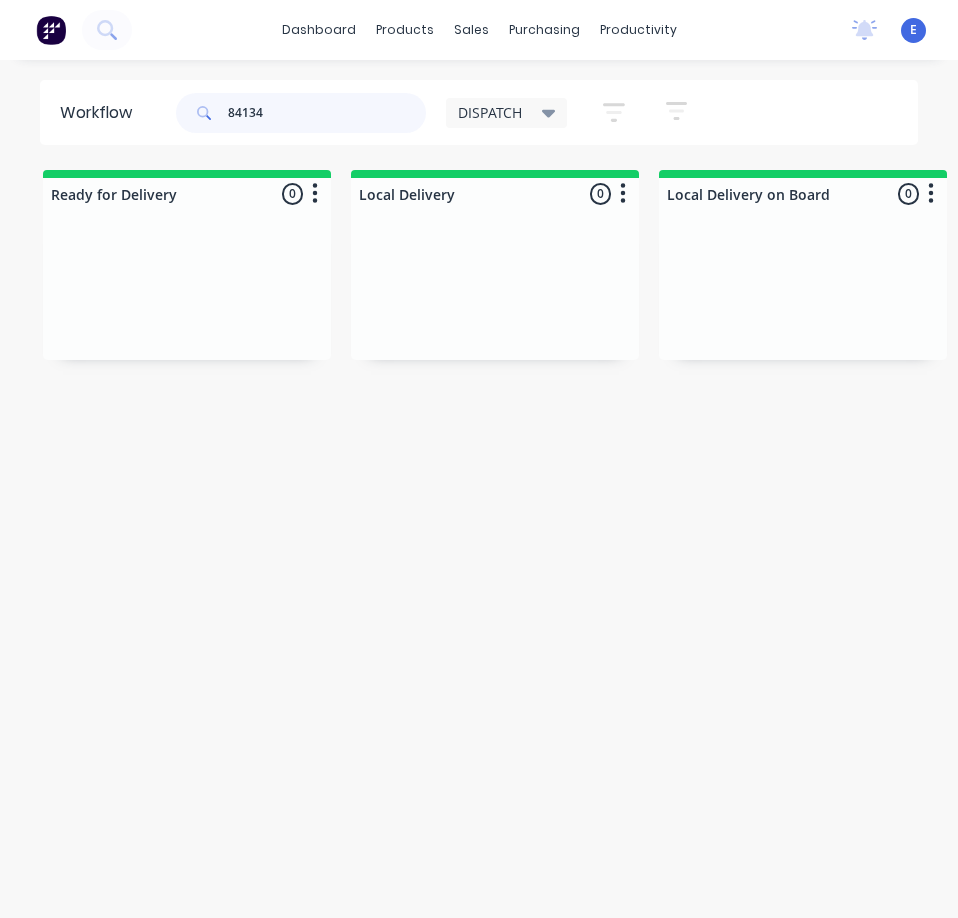 click on "84134" at bounding box center (327, 113) 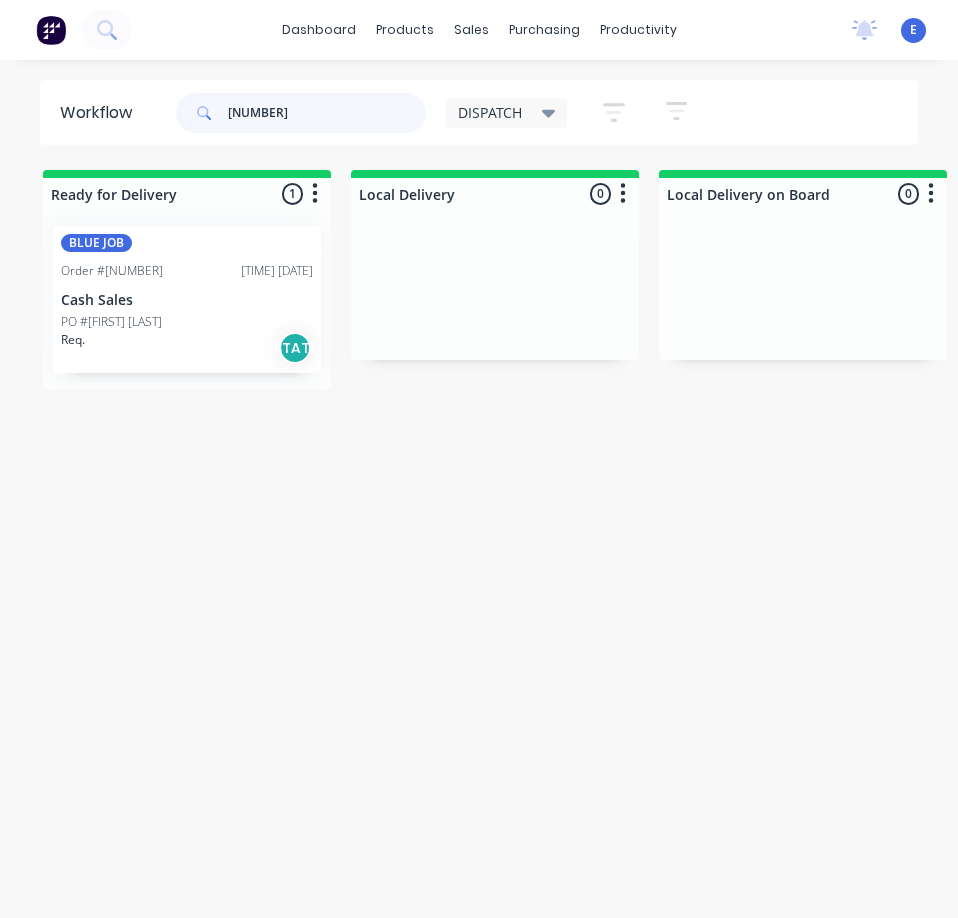type on "[NUMBER]" 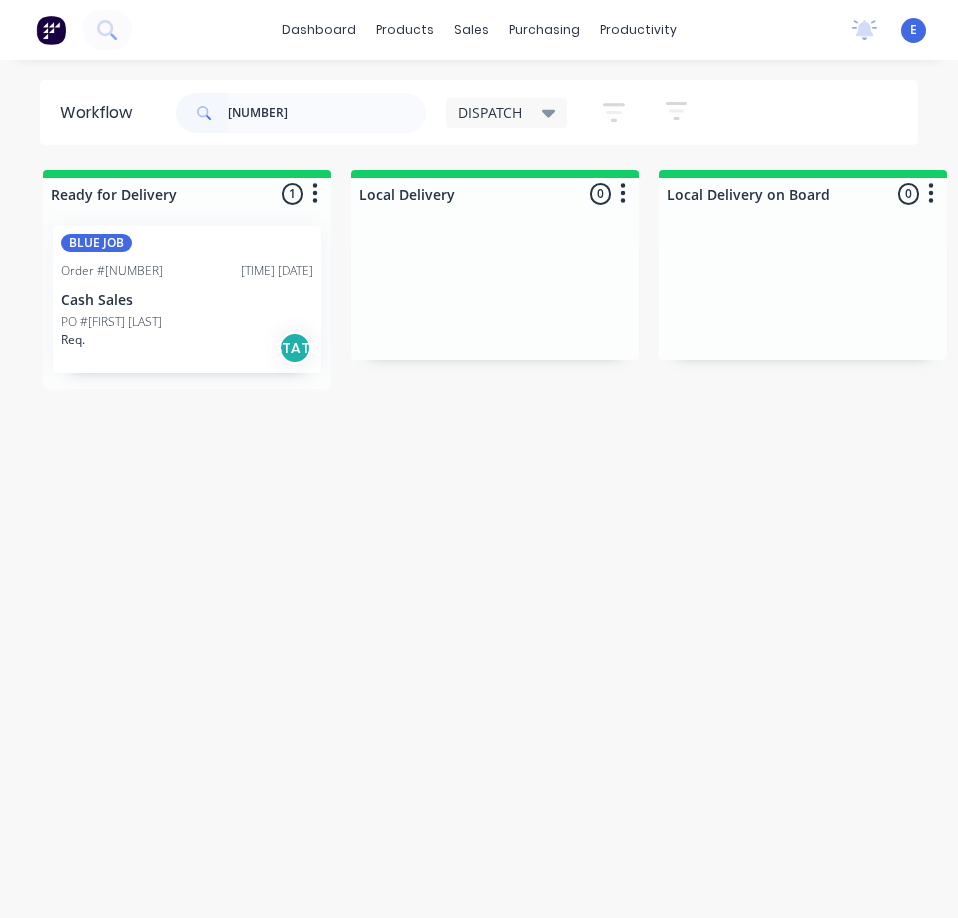 click on "Req. Del" at bounding box center (187, 348) 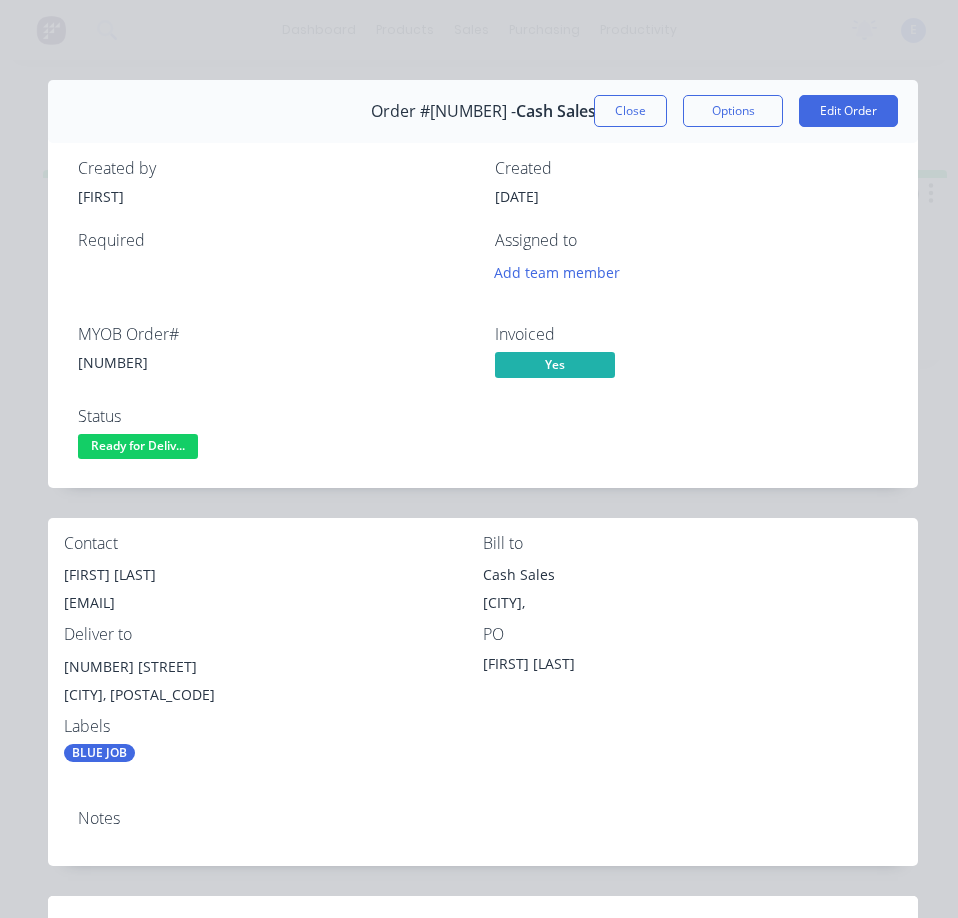 click on "MYOB Order # [NUMBER]" at bounding box center [274, 354] 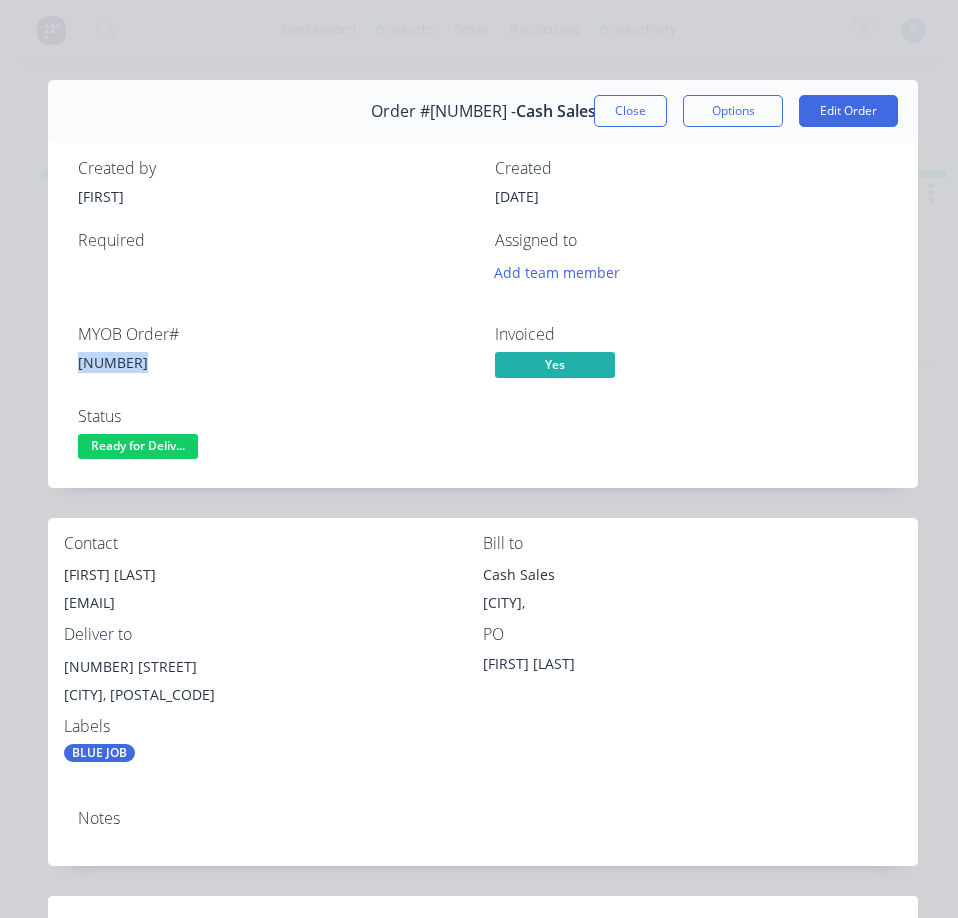 click on "[NUMBER]" at bounding box center (274, 362) 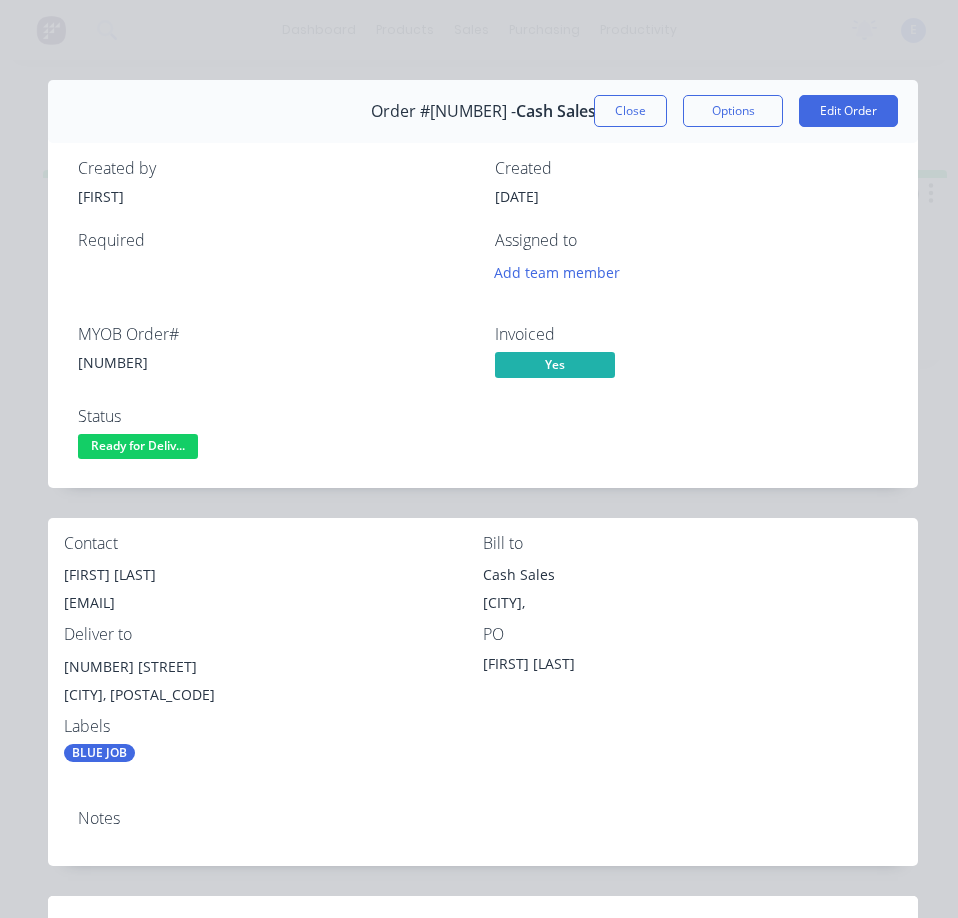 click on "[FIRST] [LAST]" at bounding box center (273, 575) 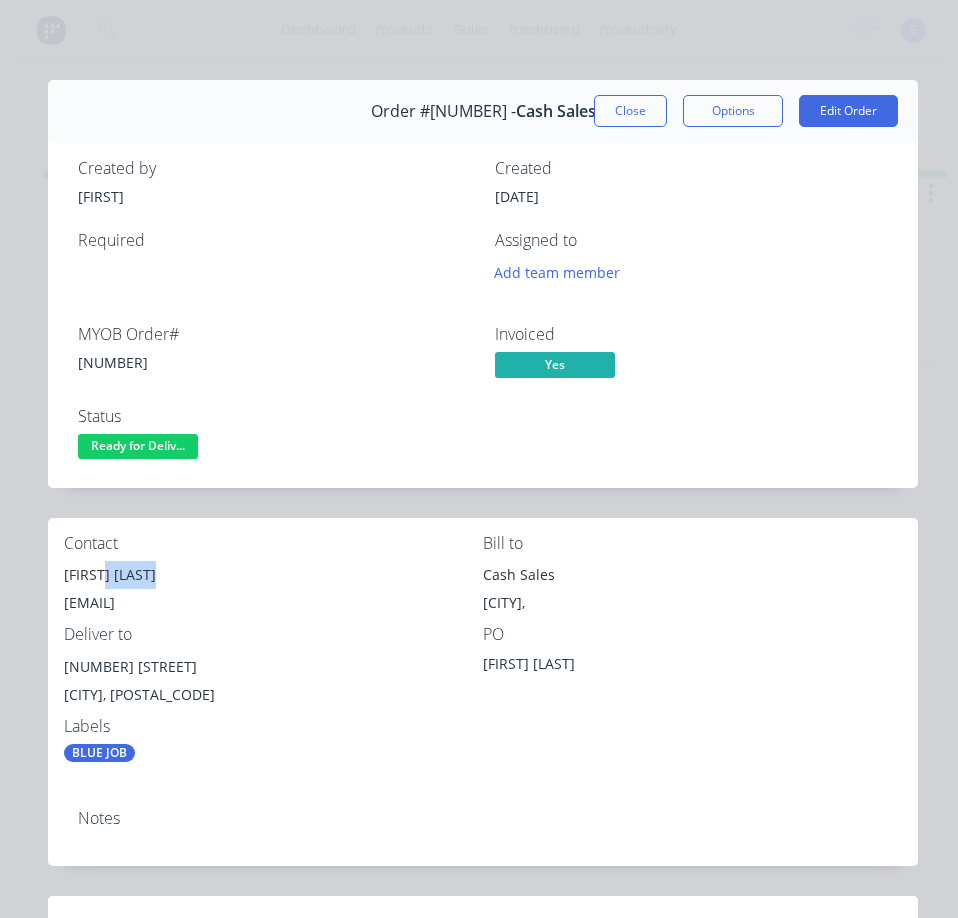 click on "[FIRST] [LAST]" at bounding box center [273, 575] 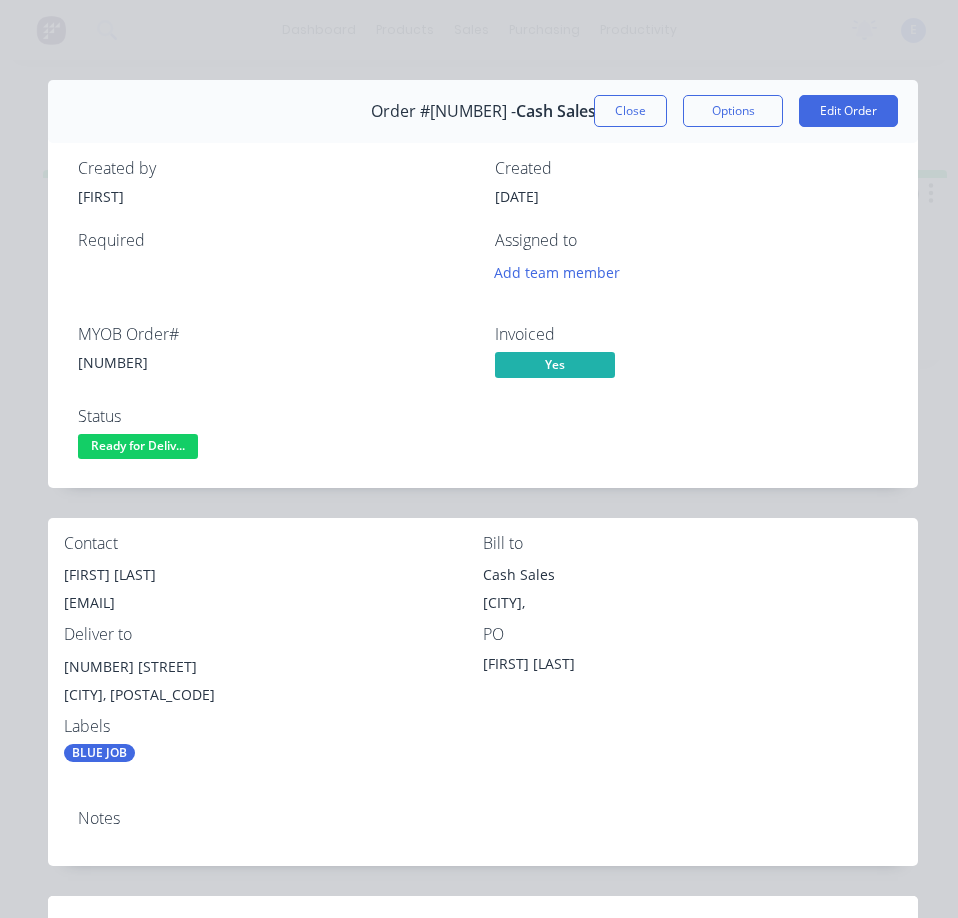 drag, startPoint x: 136, startPoint y: 569, endPoint x: 167, endPoint y: 503, distance: 72.91776 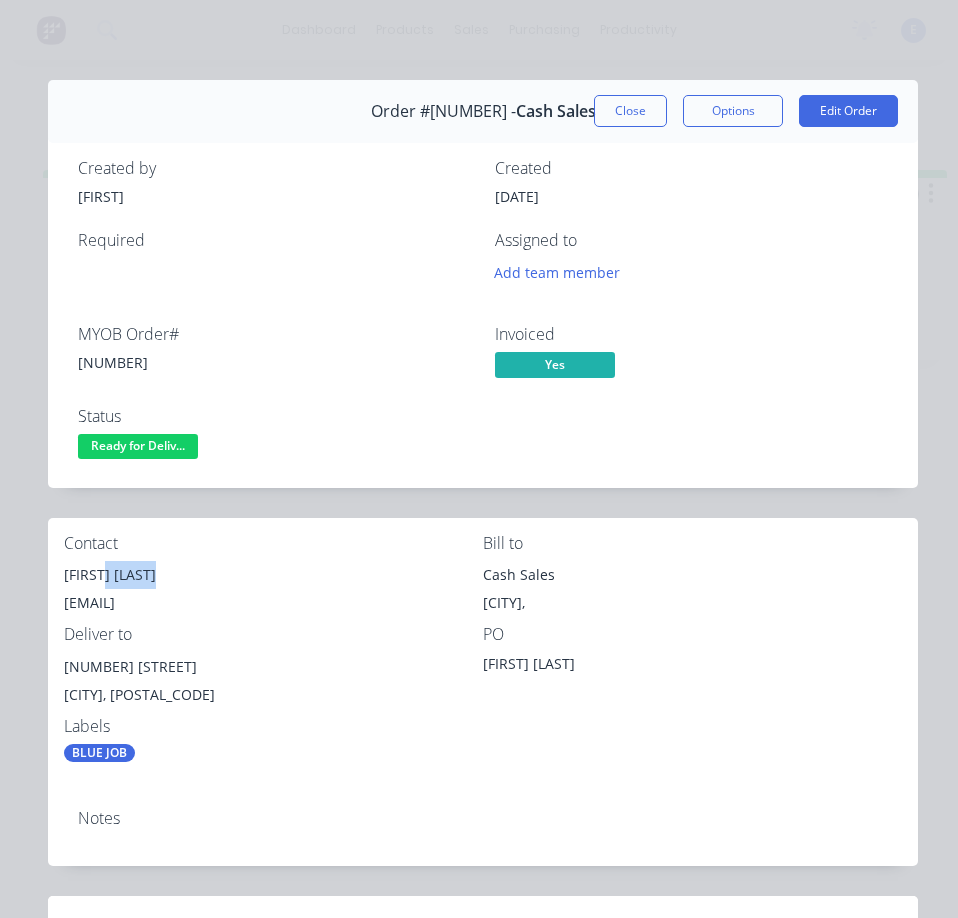 click on "[FIRST] [LAST]" at bounding box center (273, 575) 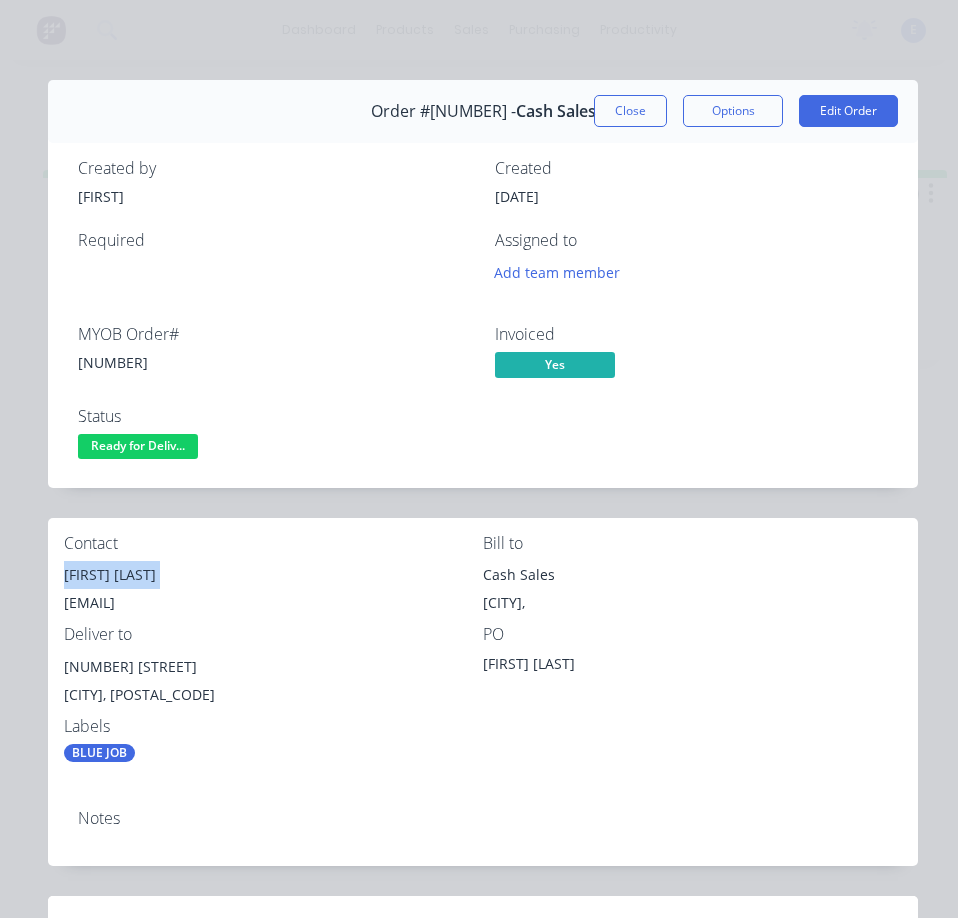 click on "[FIRST] [LAST]" at bounding box center [273, 575] 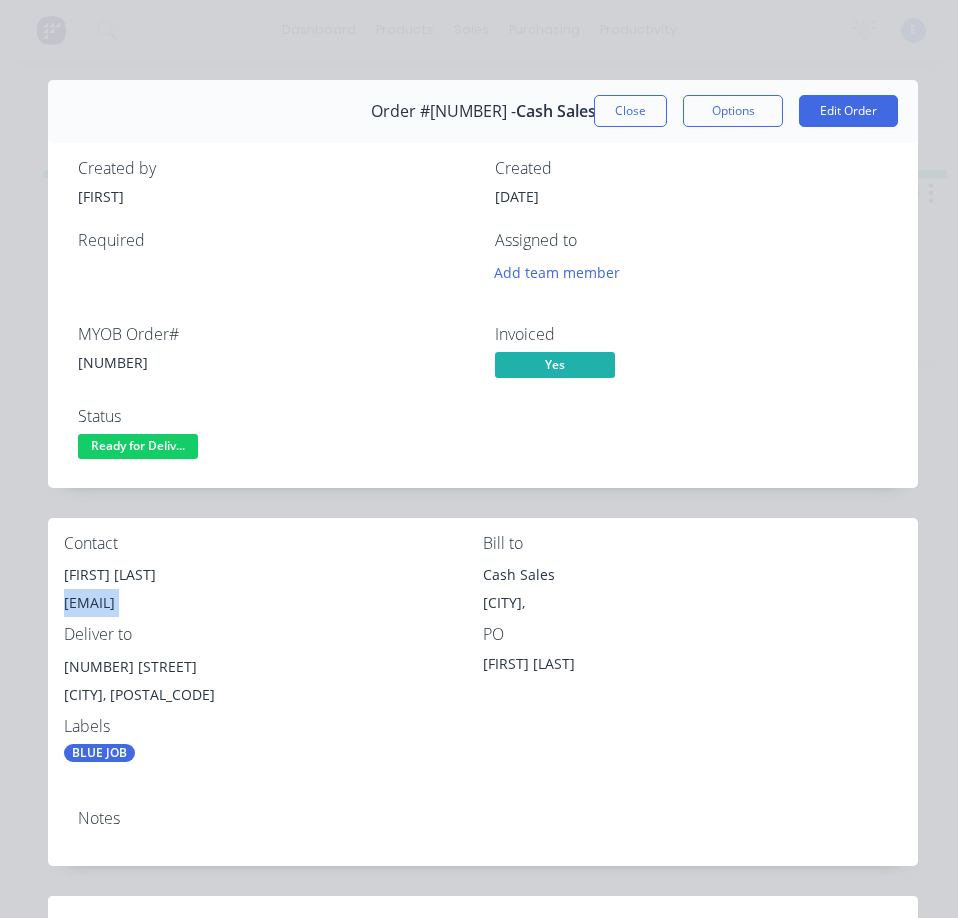 click on "[EMAIL]" at bounding box center [273, 603] 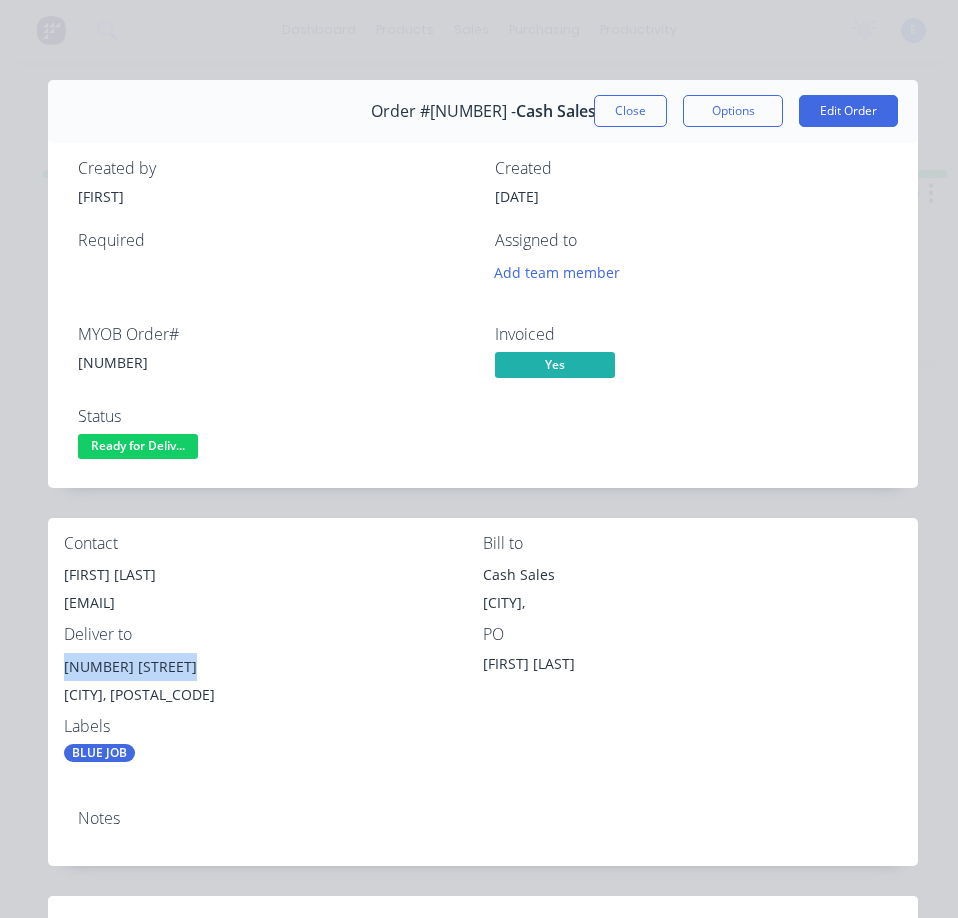 drag, startPoint x: 189, startPoint y: 669, endPoint x: 56, endPoint y: 655, distance: 133.73482 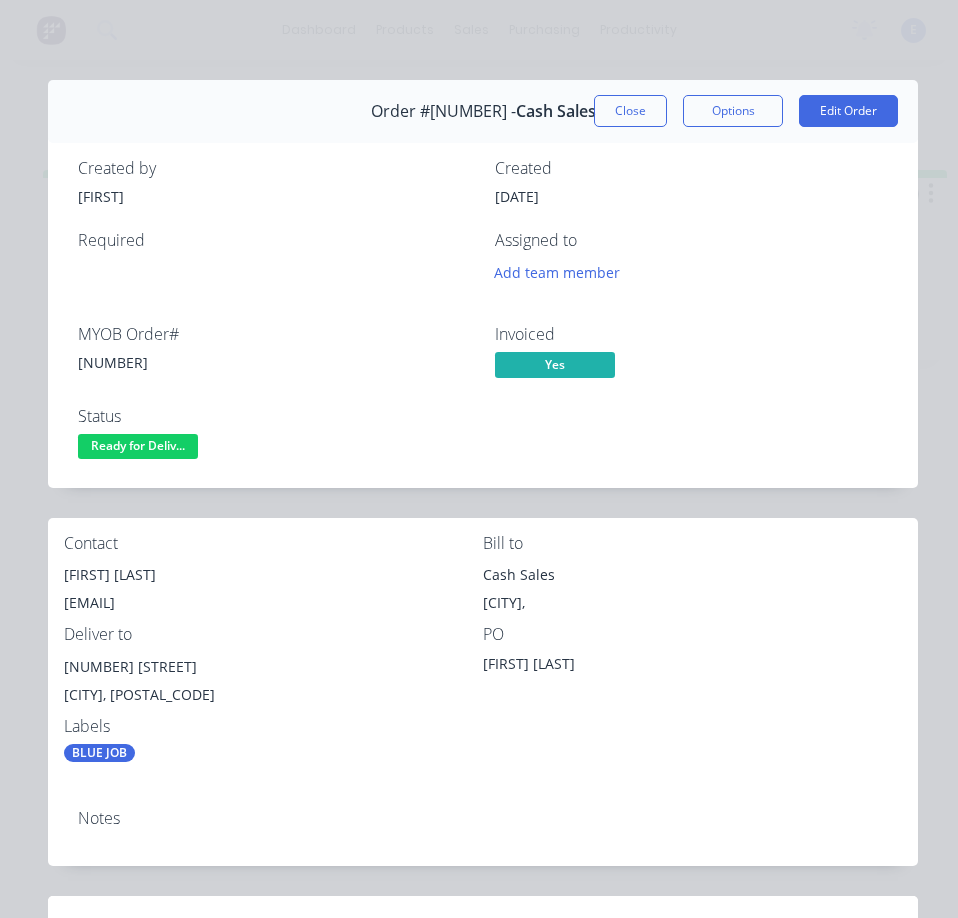 click on "[NUMBER] [STREET] [CITY], [CITY], [POSTAL_CODE]" at bounding box center (273, 685) 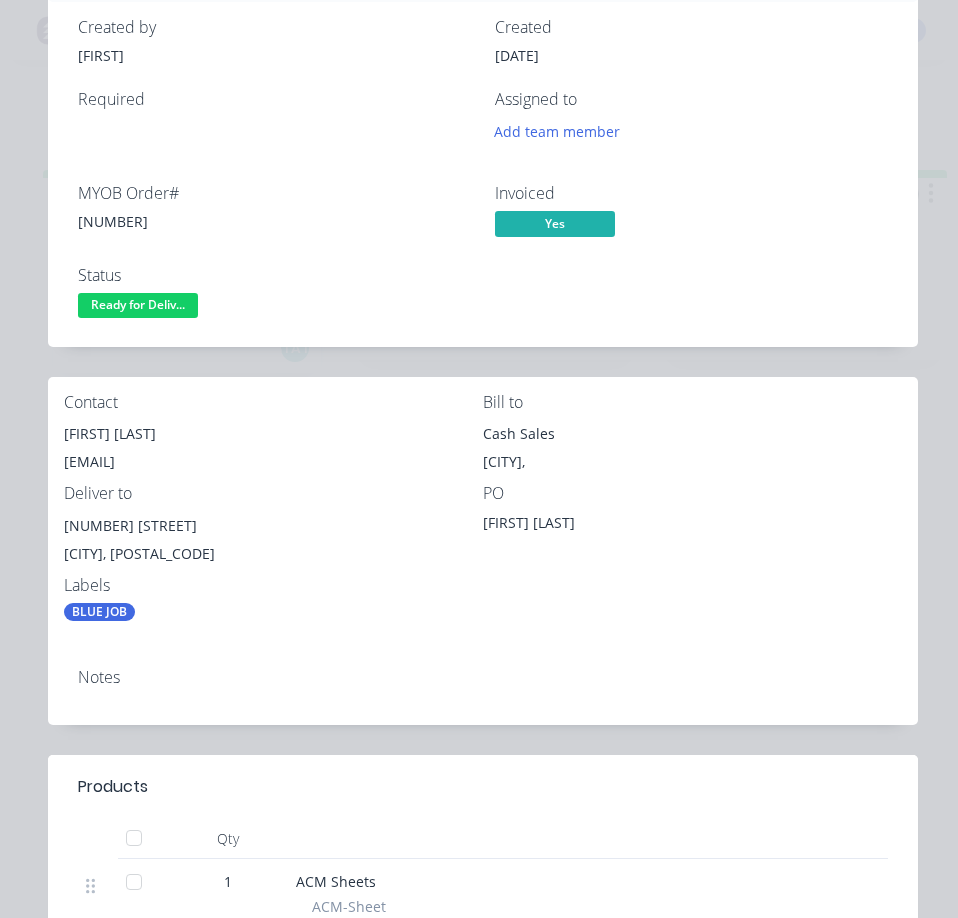 scroll, scrollTop: 0, scrollLeft: 0, axis: both 